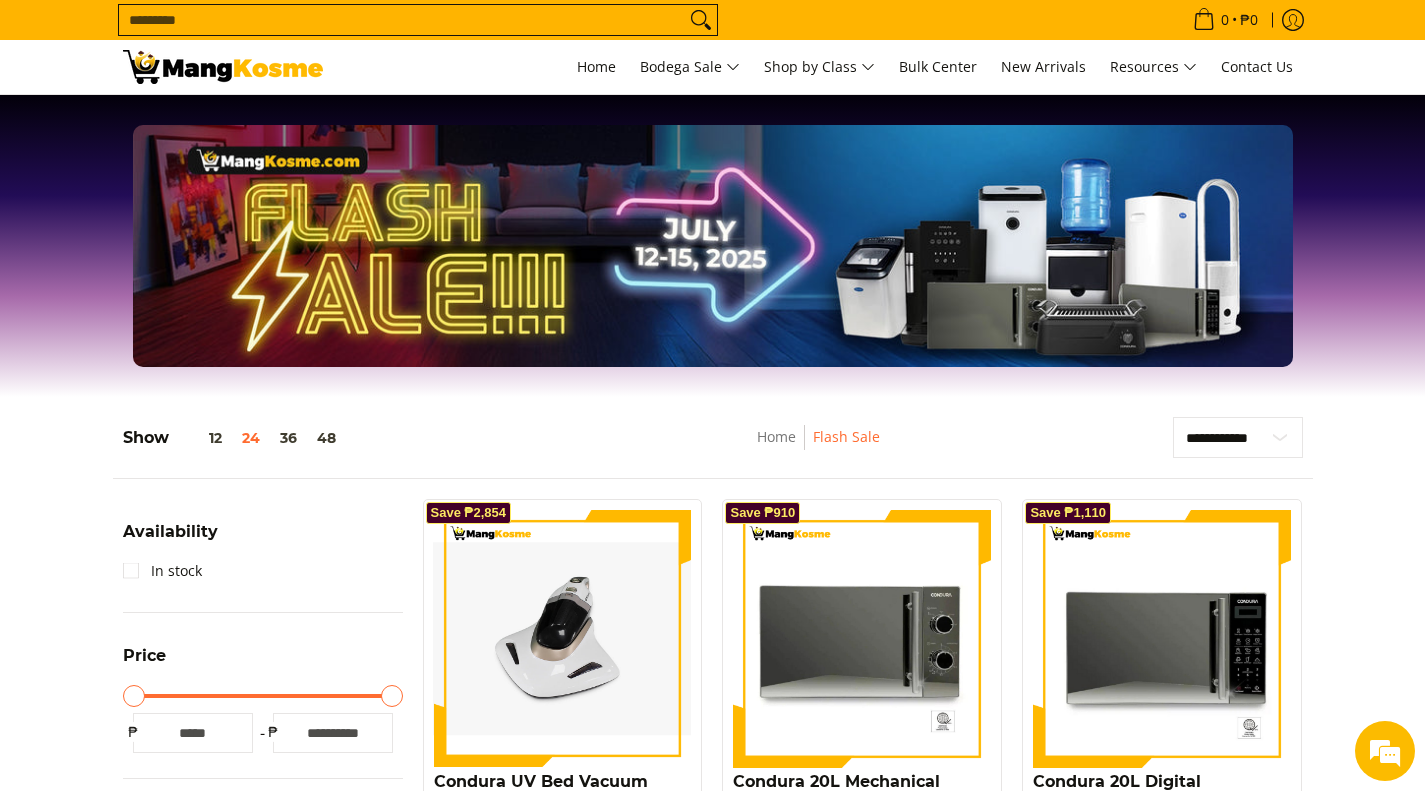 scroll, scrollTop: 0, scrollLeft: 0, axis: both 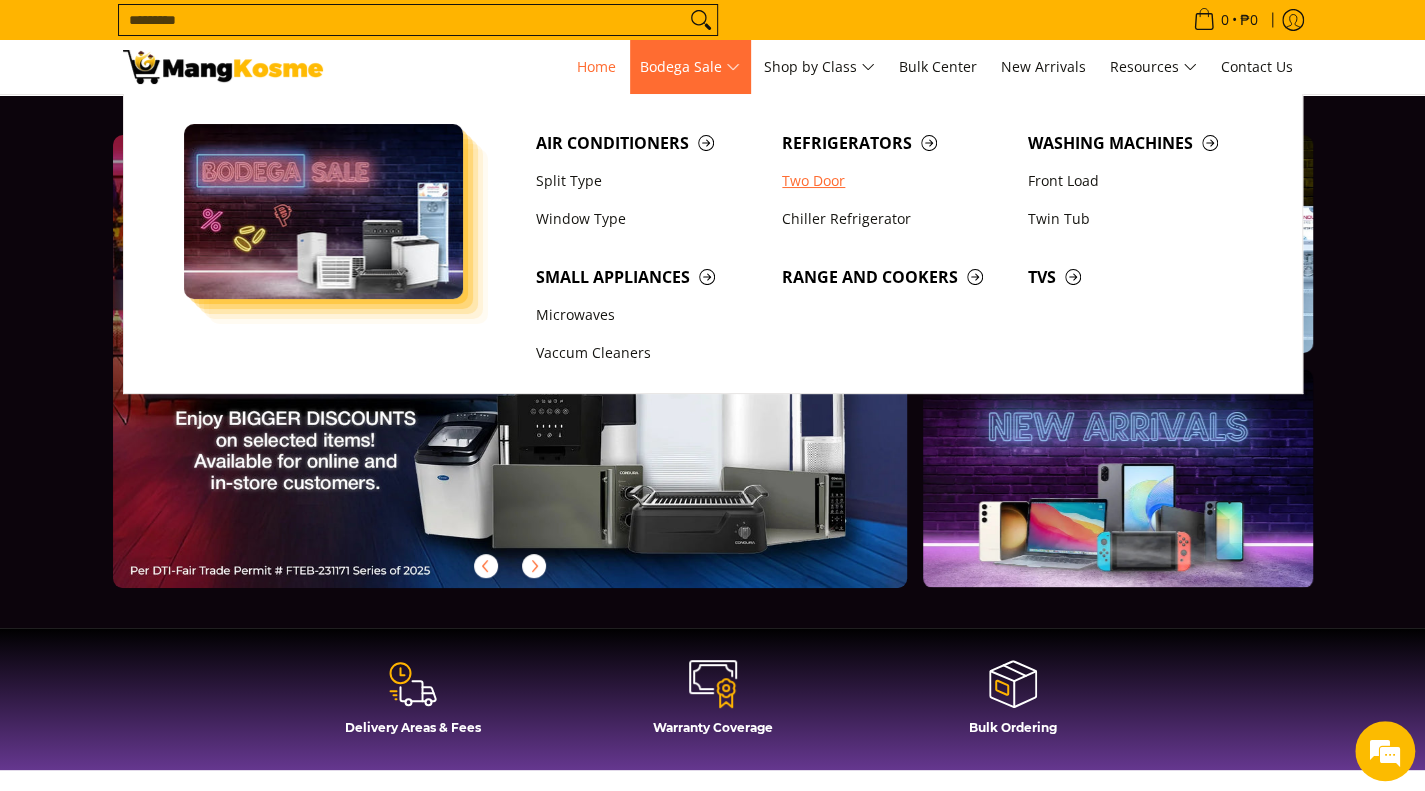 click on "Two Door" at bounding box center (895, 181) 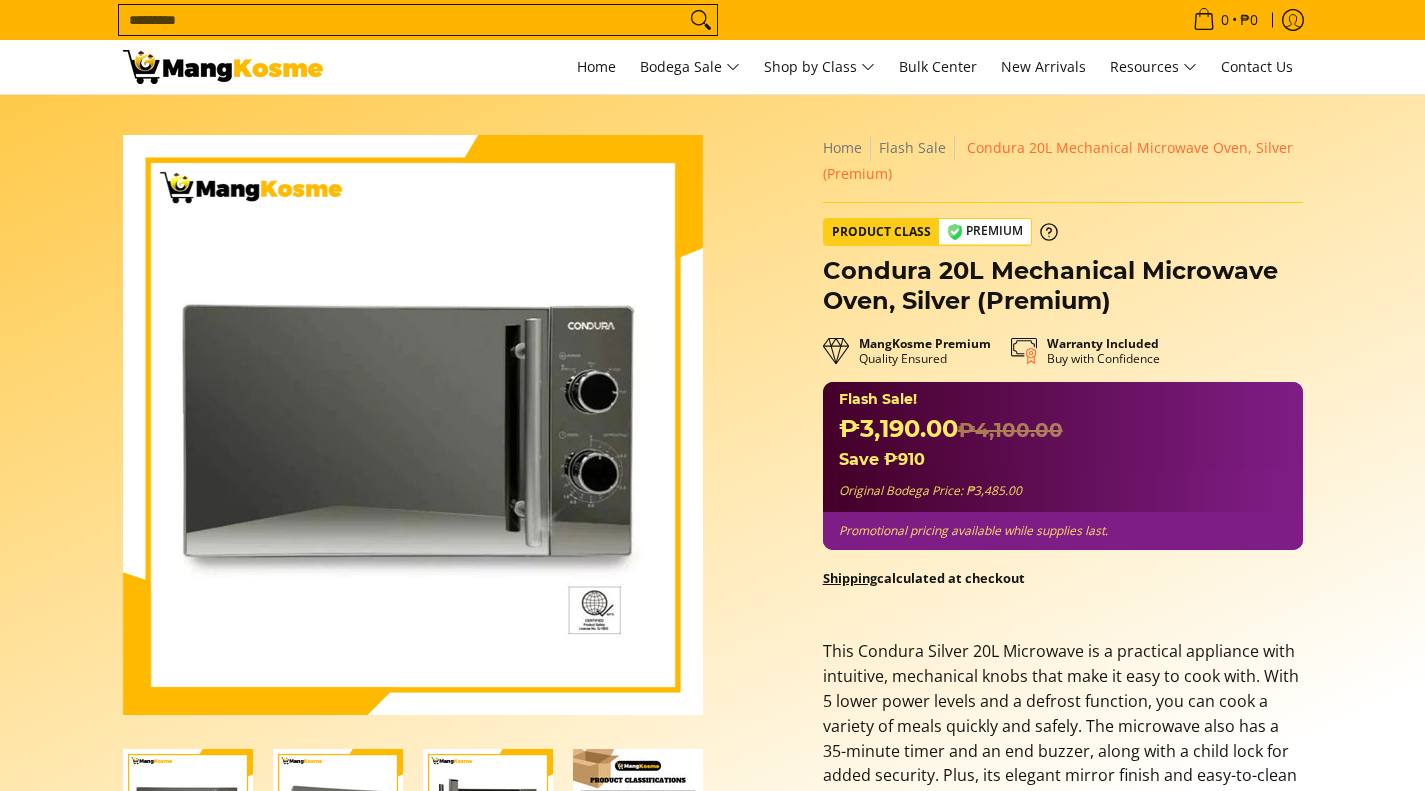 scroll, scrollTop: 0, scrollLeft: 0, axis: both 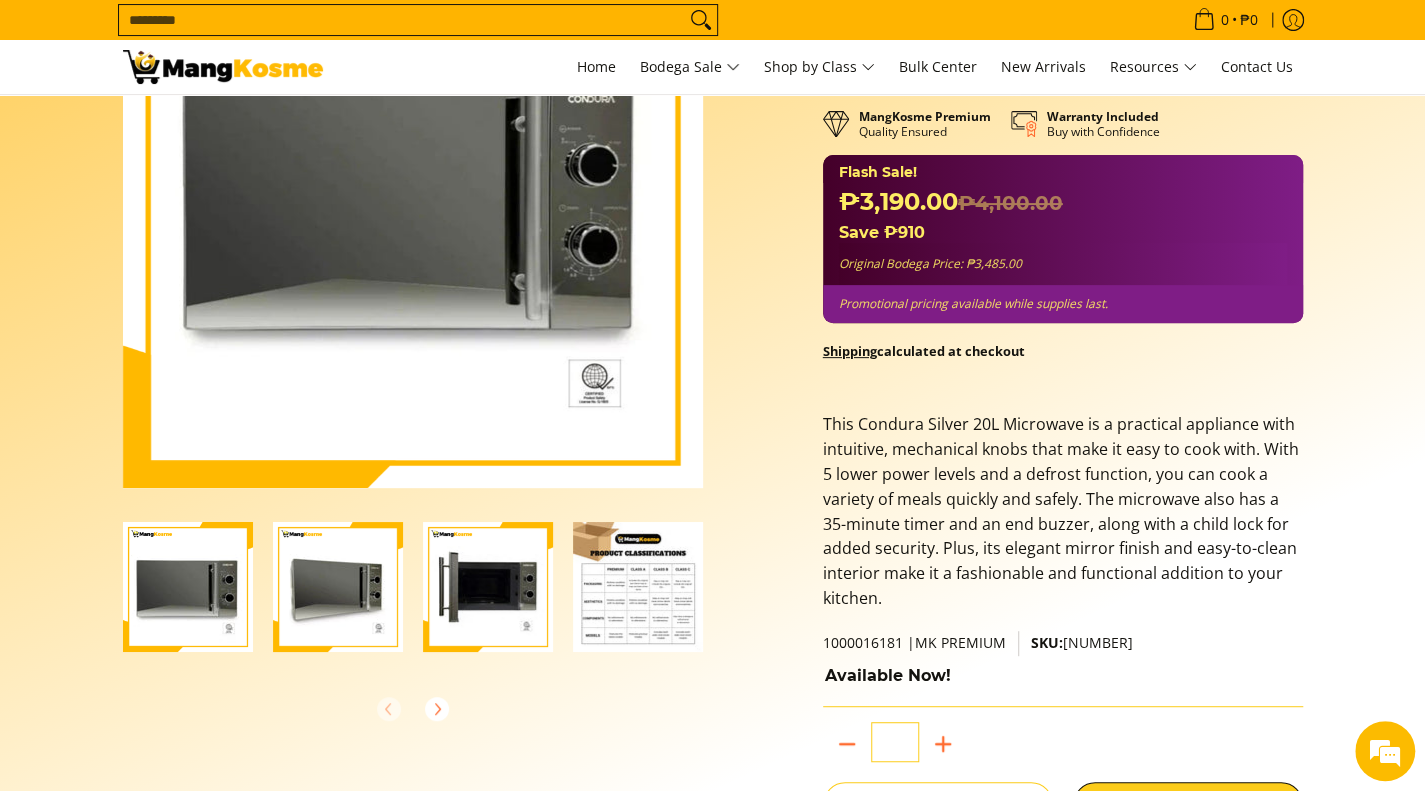 click at bounding box center [338, 587] 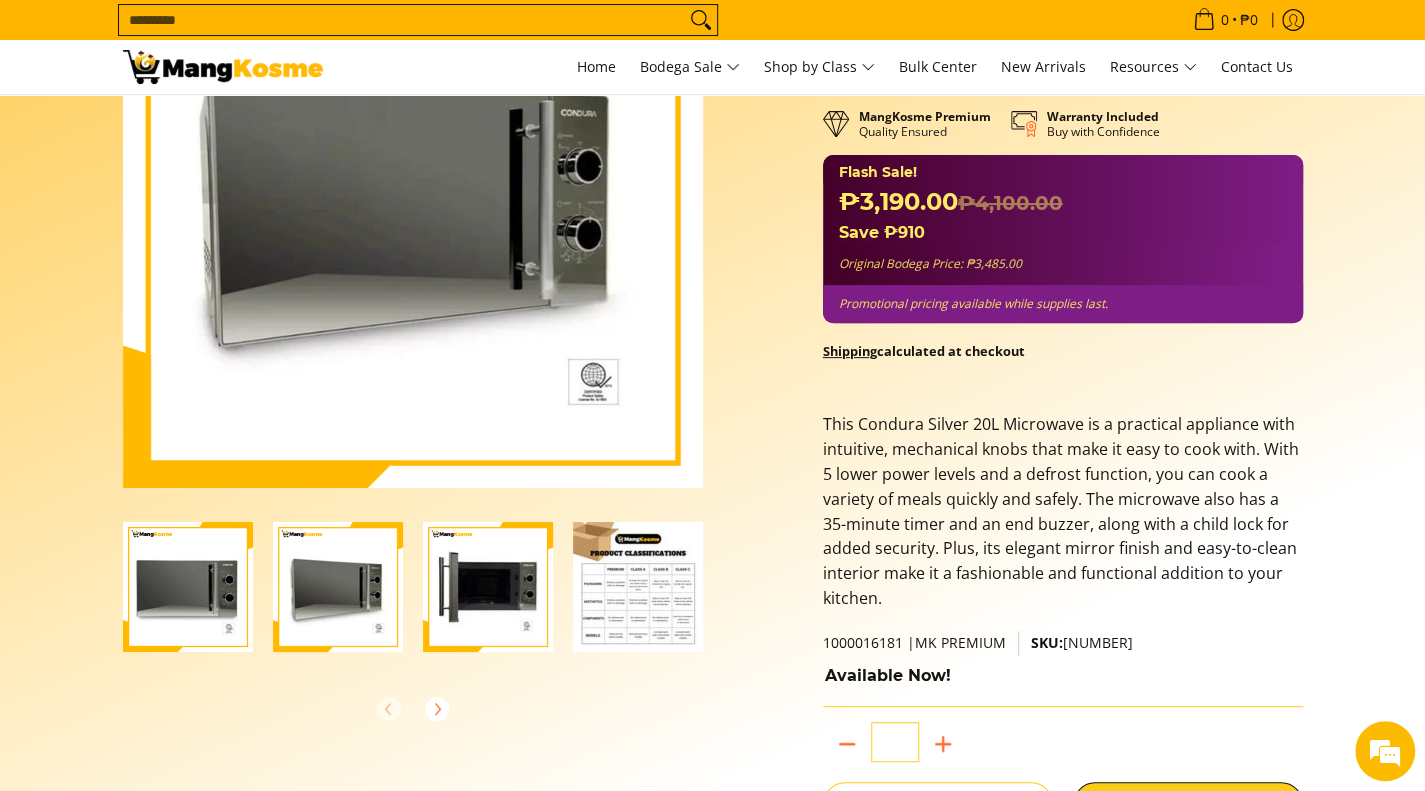 click at bounding box center (488, 587) 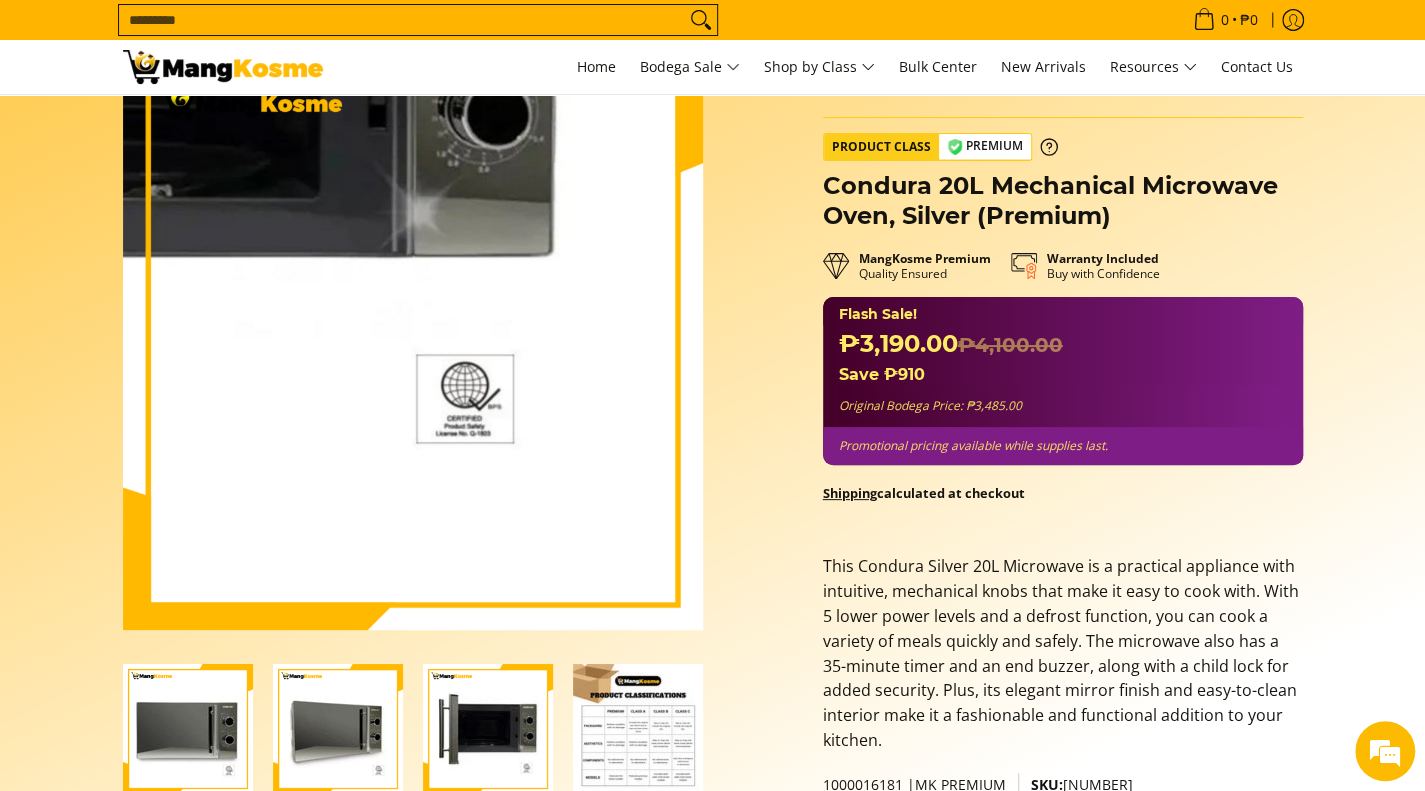 scroll, scrollTop: 0, scrollLeft: 0, axis: both 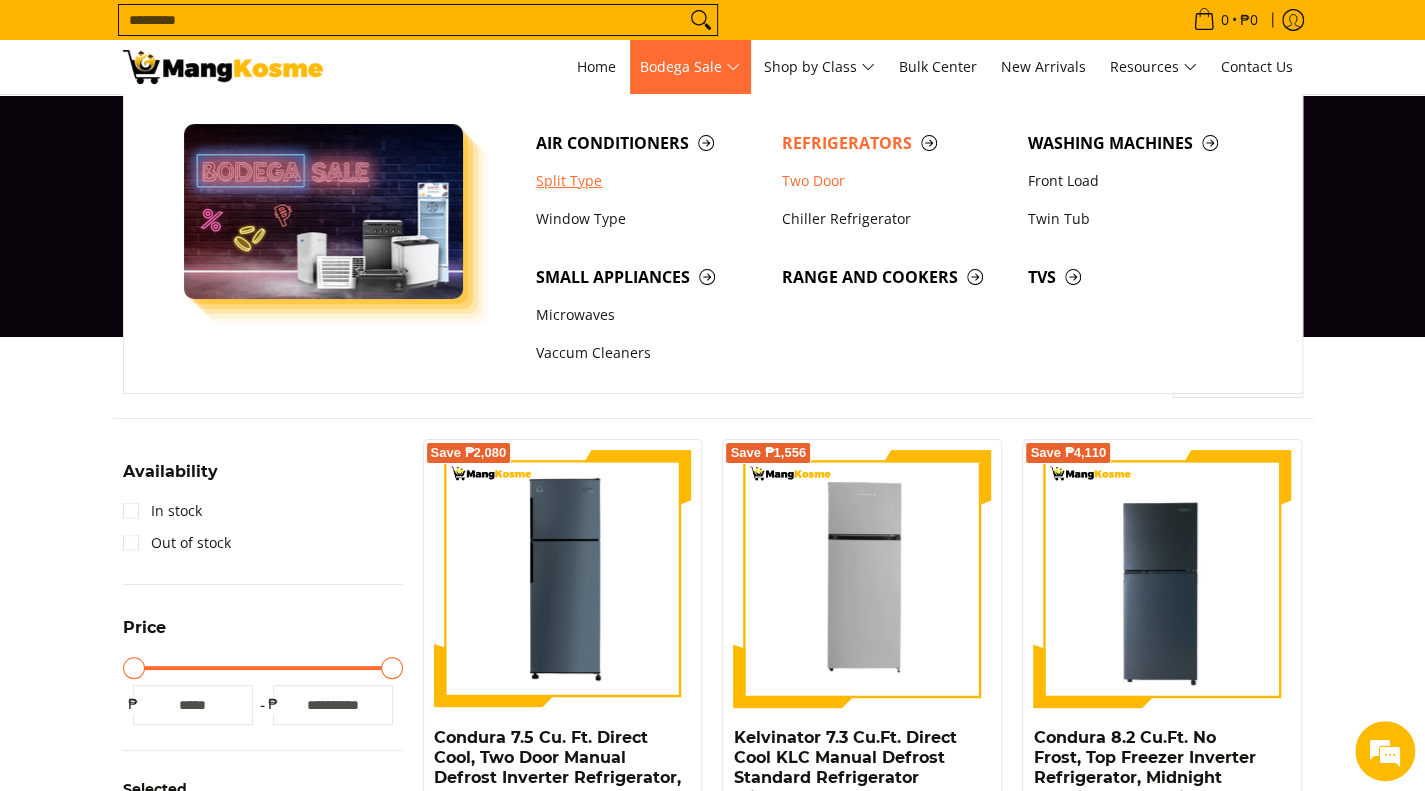 click on "Split Type" at bounding box center (649, 181) 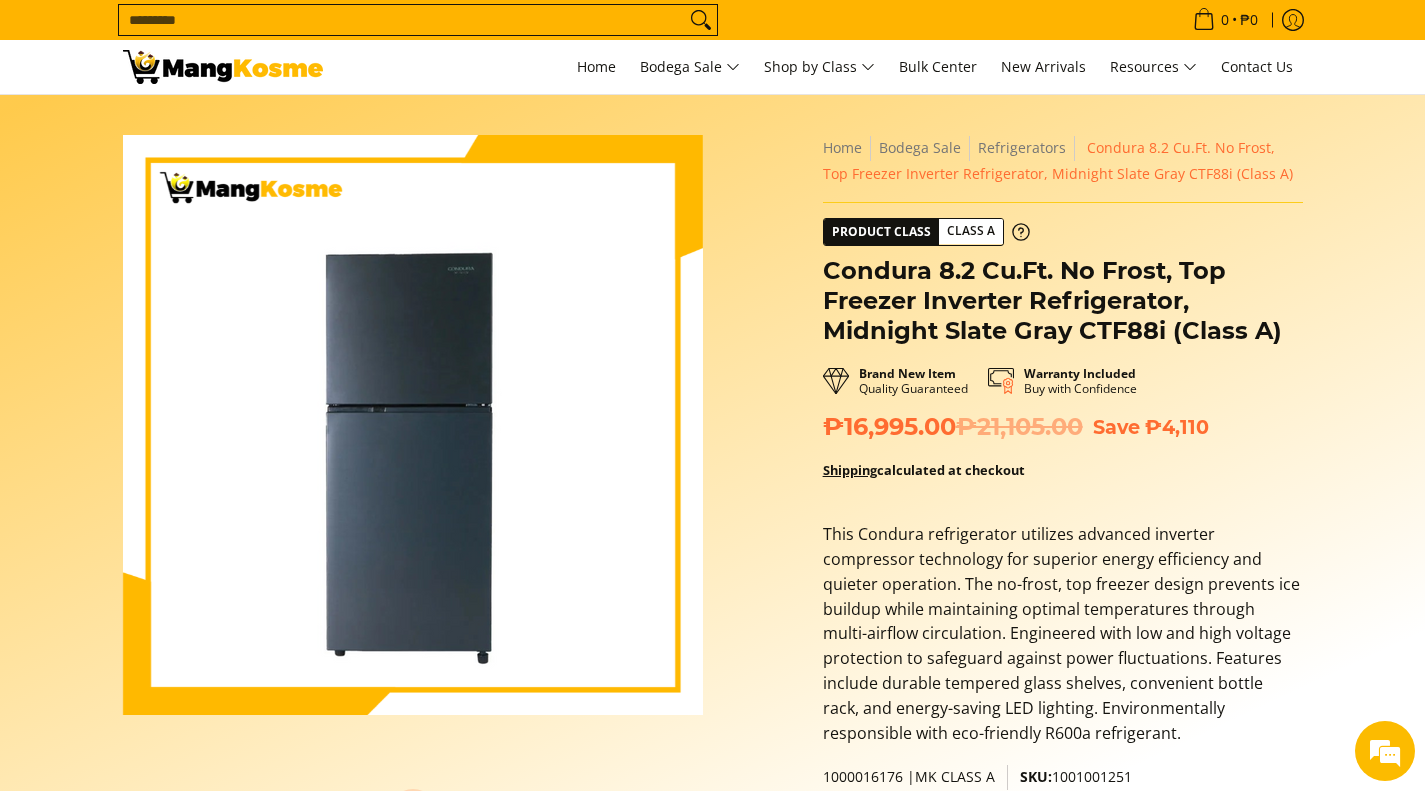 scroll, scrollTop: 0, scrollLeft: 0, axis: both 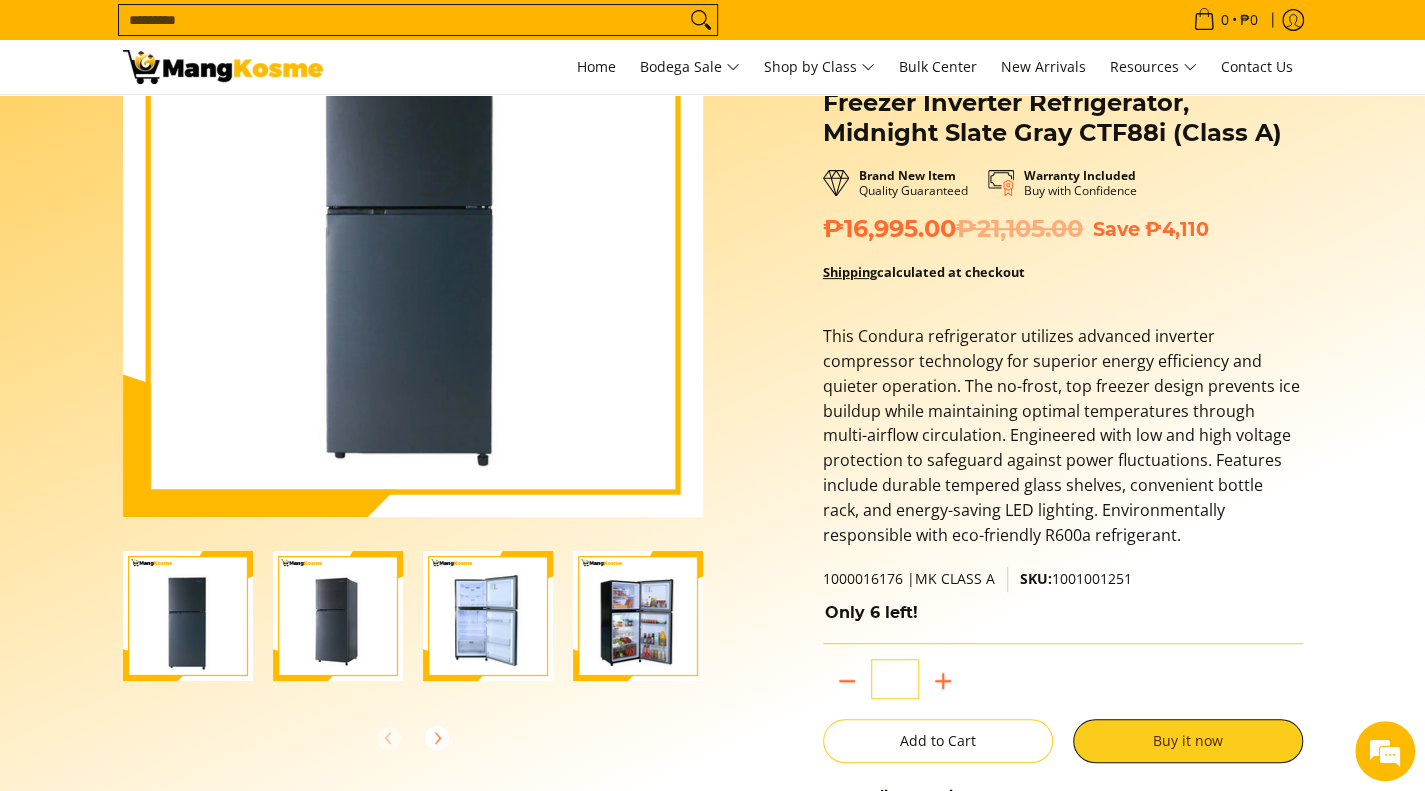 click at bounding box center [488, 616] 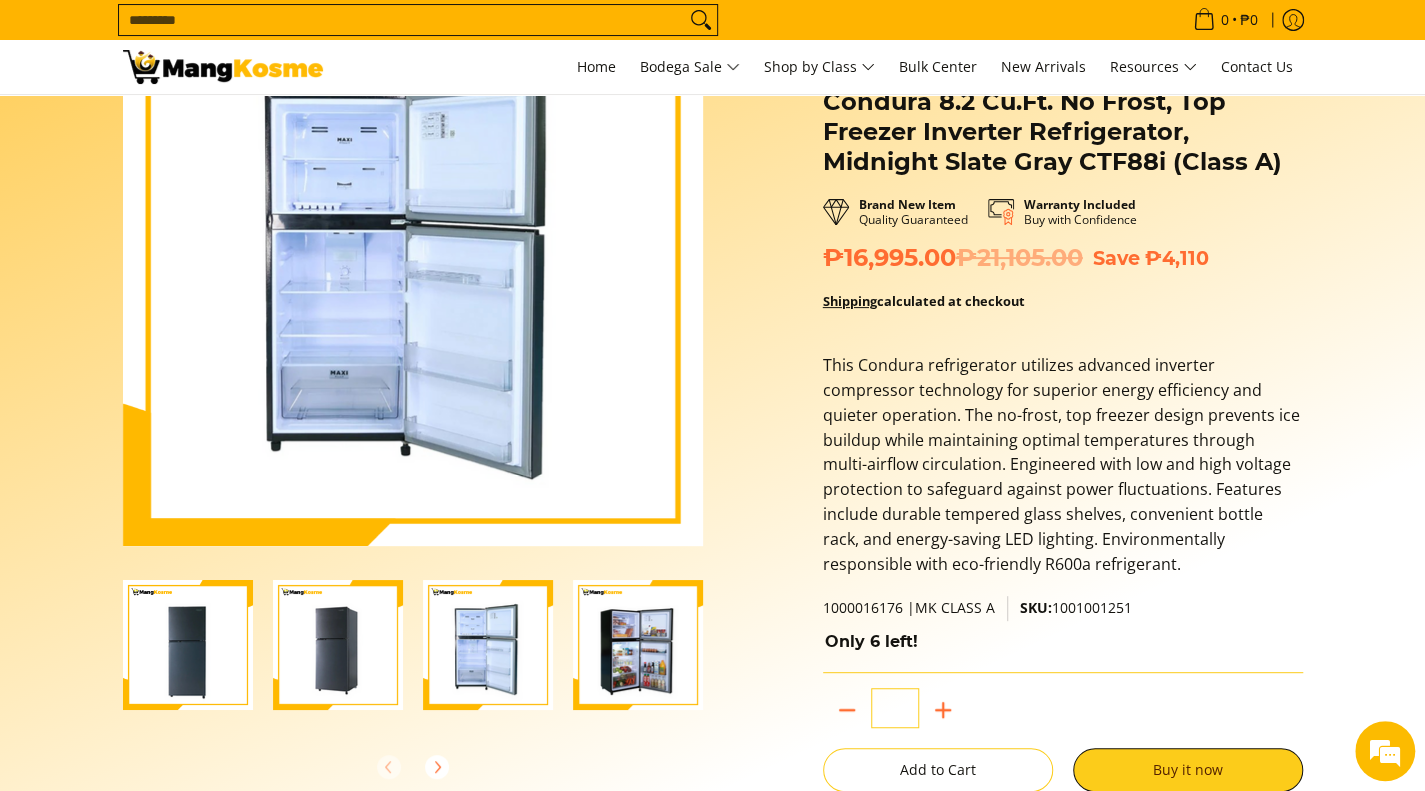 scroll, scrollTop: 165, scrollLeft: 0, axis: vertical 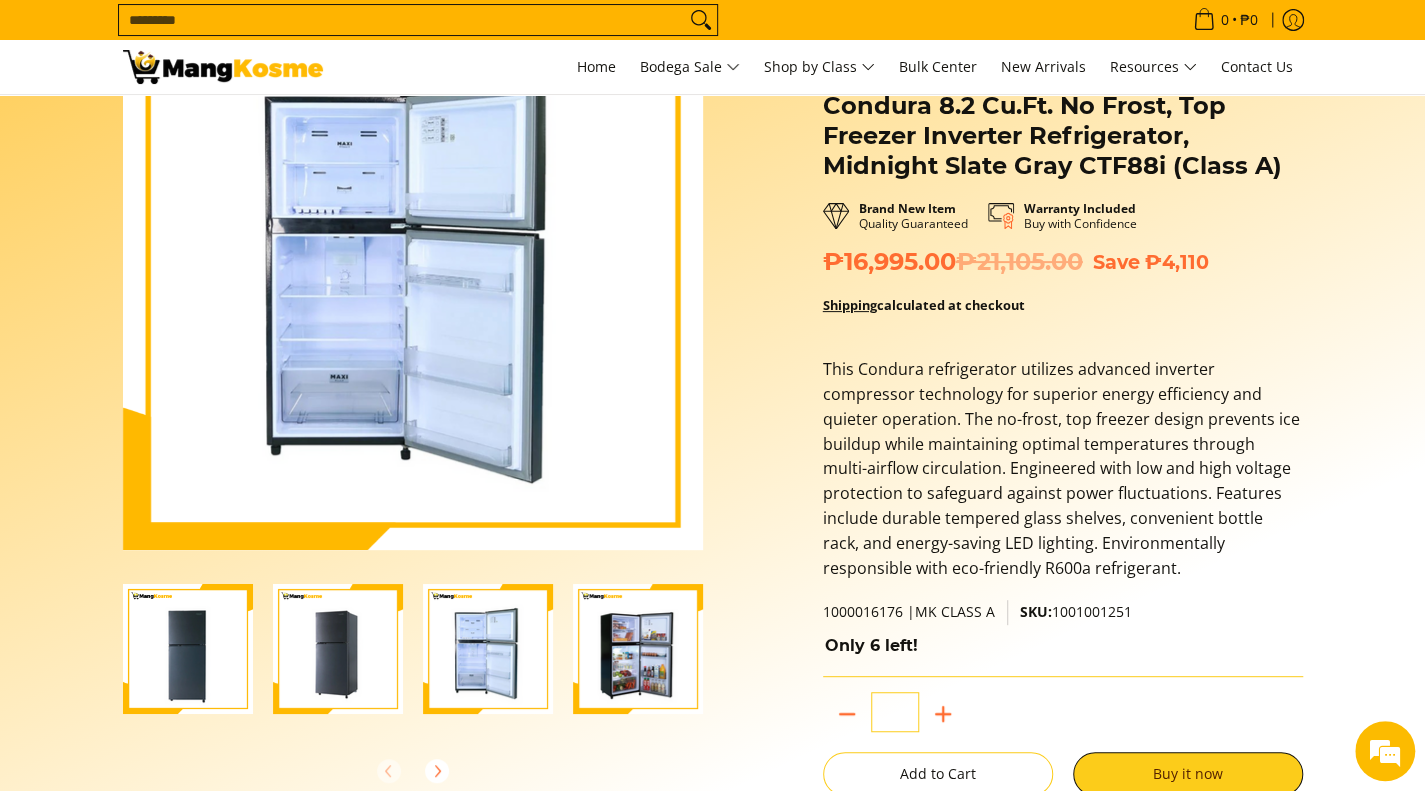 click at bounding box center (638, 649) 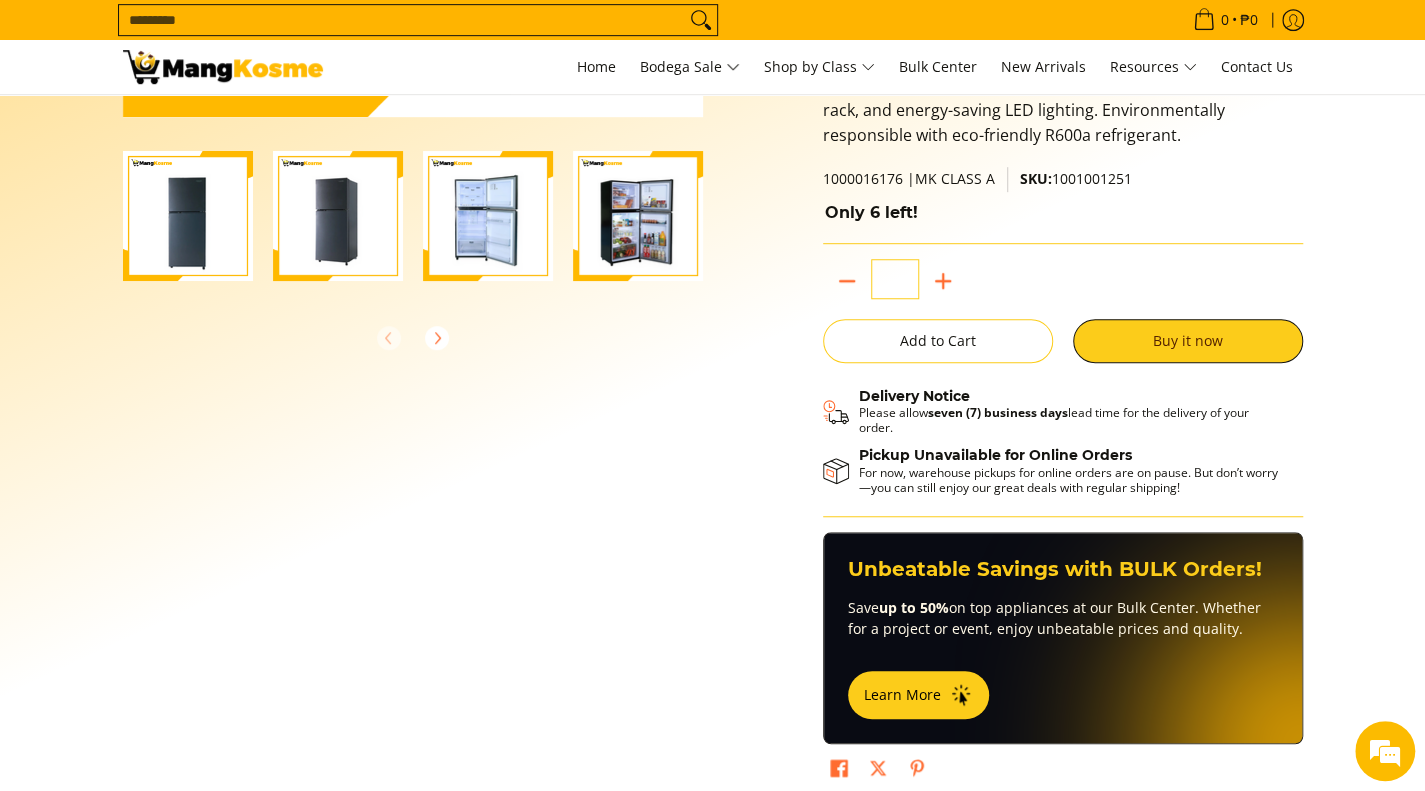 scroll, scrollTop: 597, scrollLeft: 0, axis: vertical 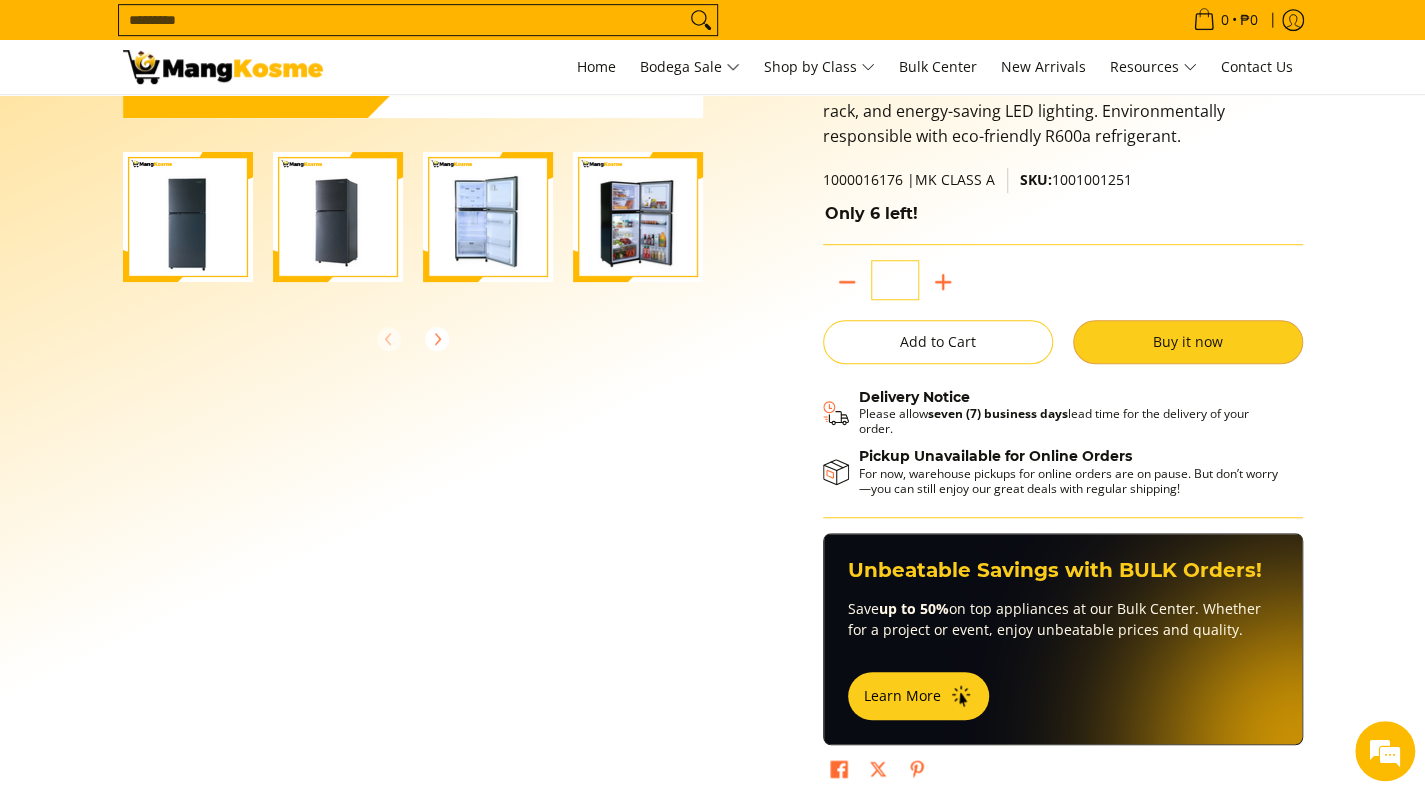click on "Buy it now" at bounding box center (1188, 342) 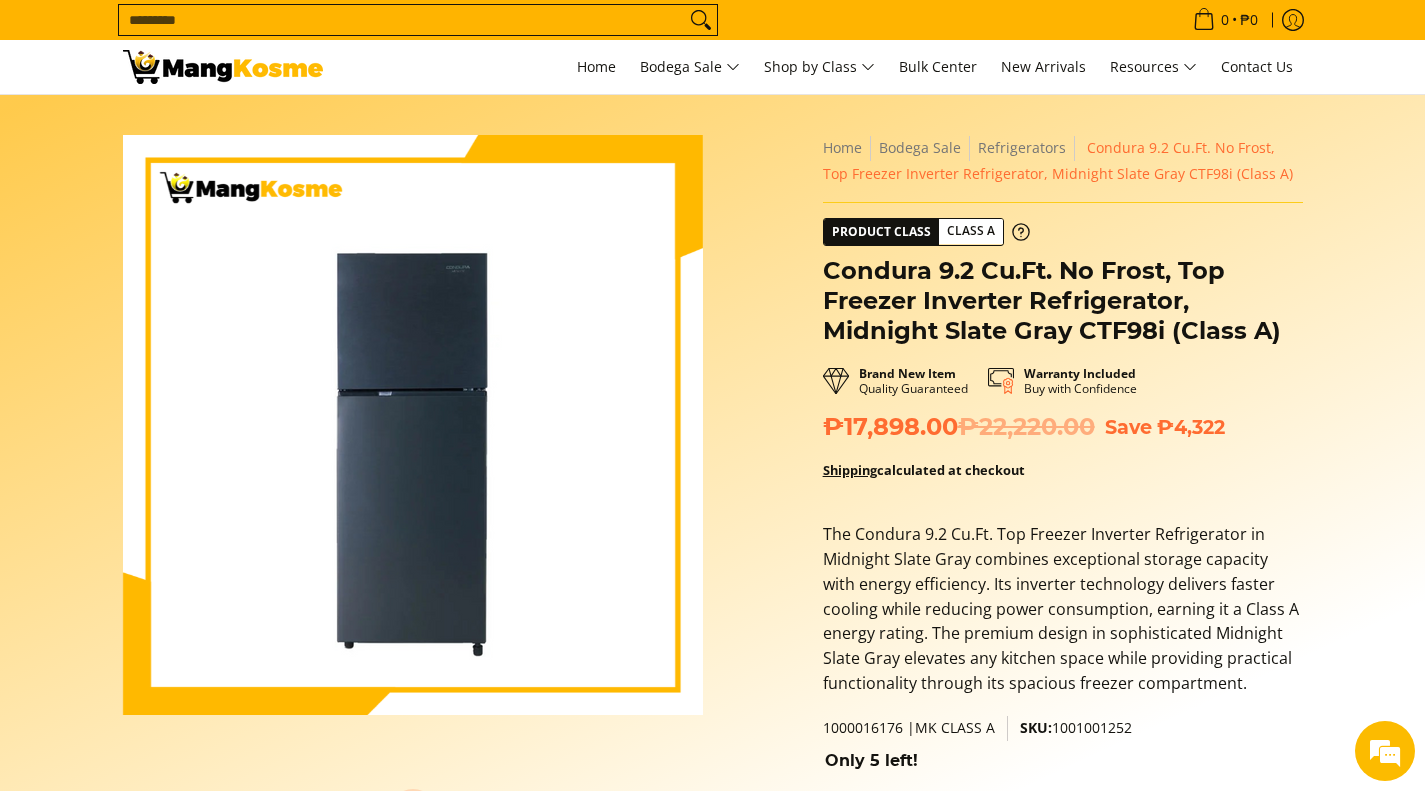 scroll, scrollTop: 0, scrollLeft: 0, axis: both 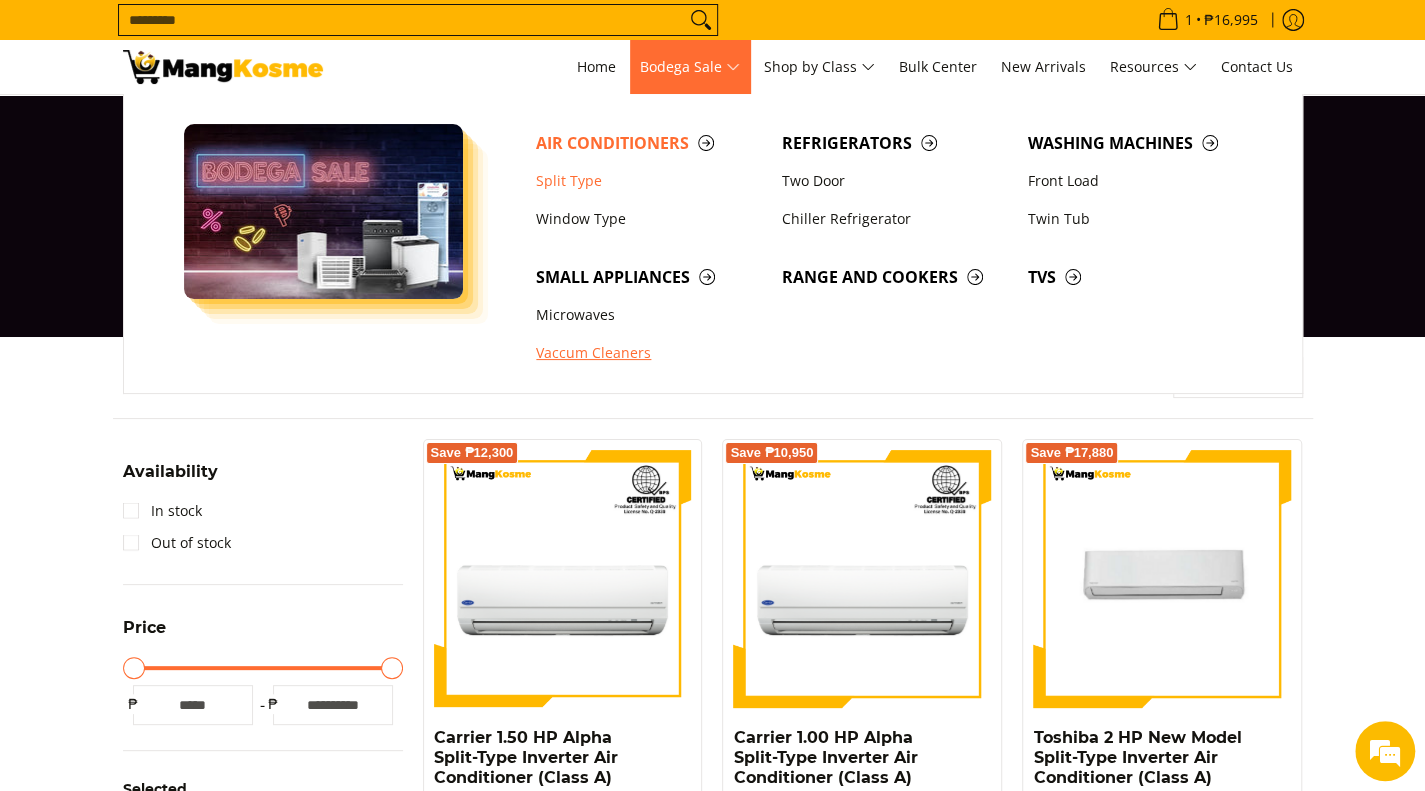 click on "Vaccum Cleaners" at bounding box center (649, 354) 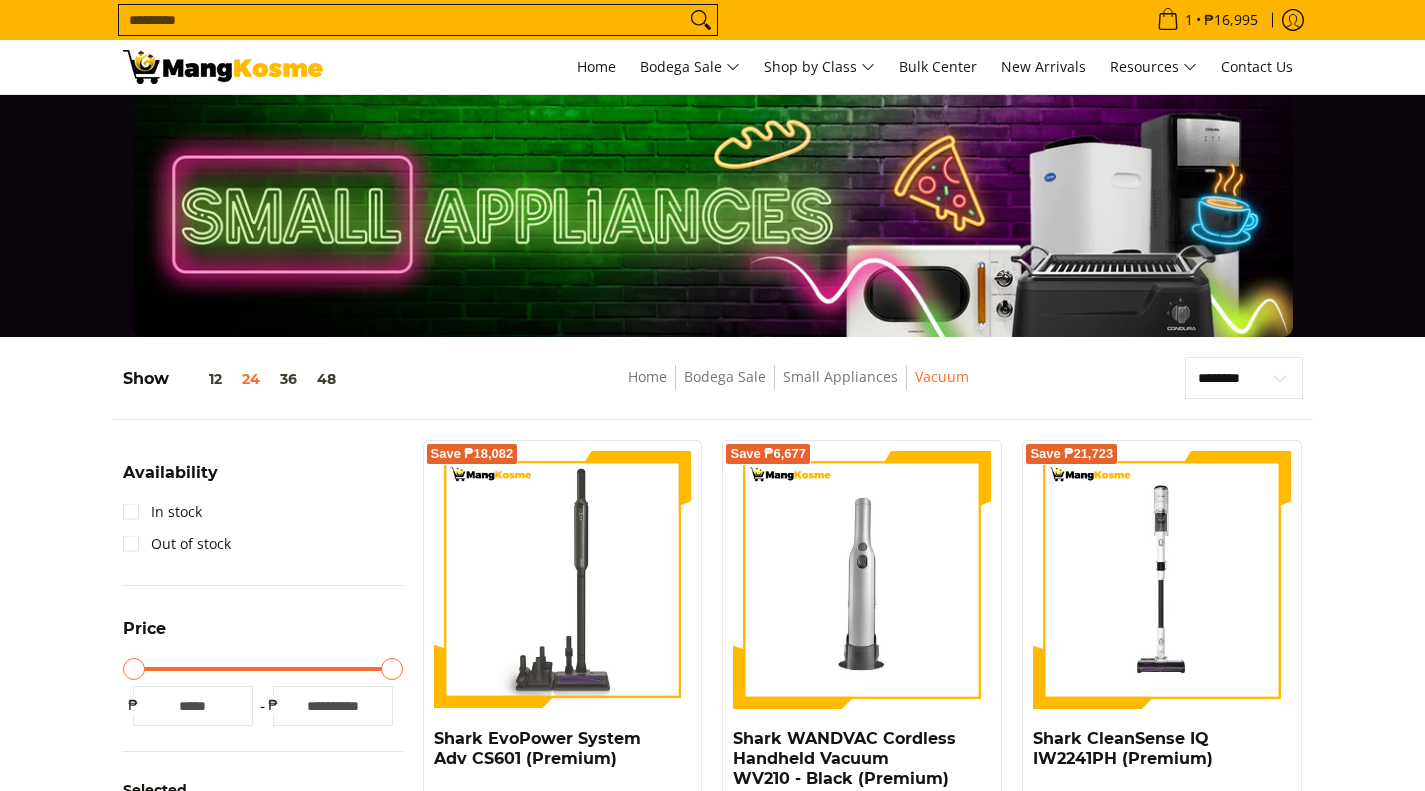 scroll, scrollTop: 0, scrollLeft: 0, axis: both 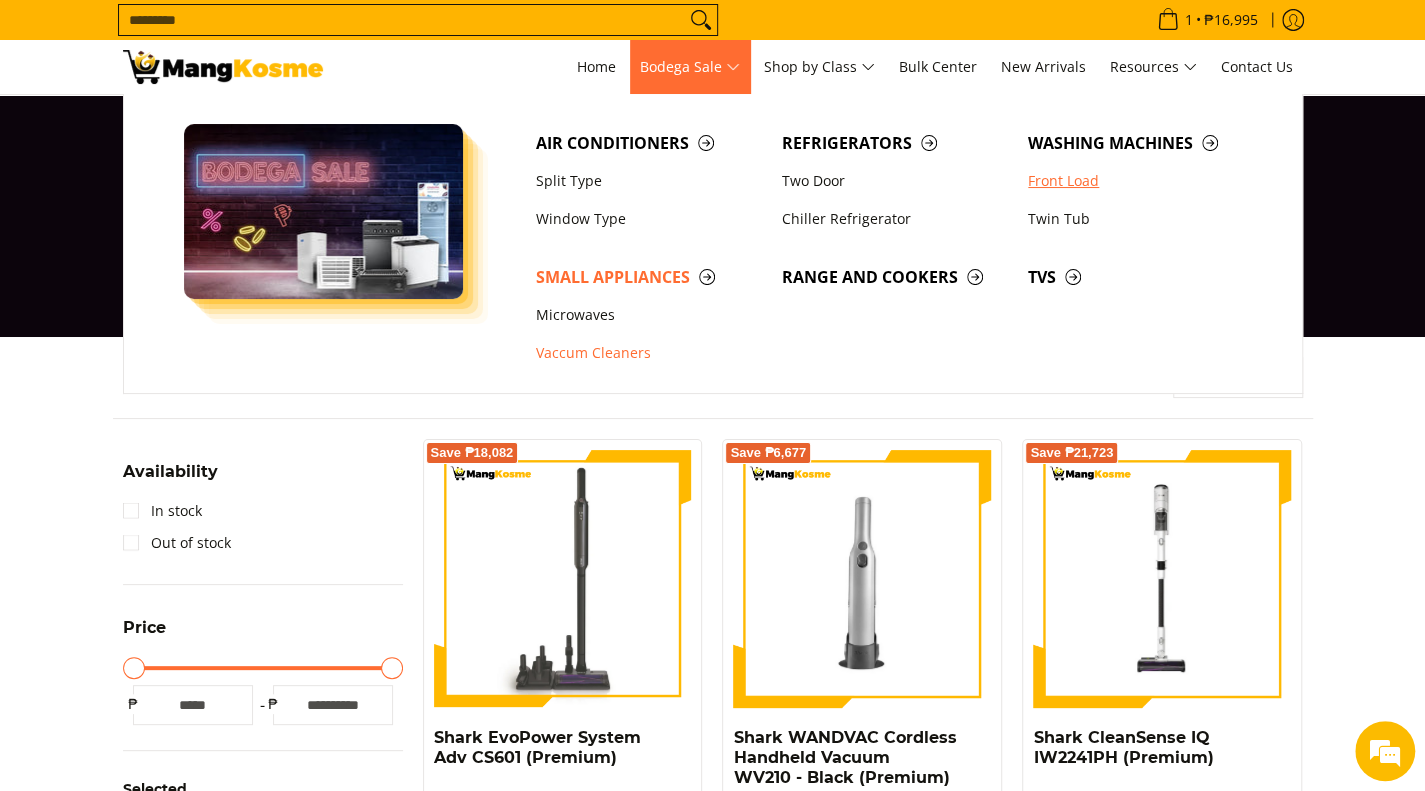 click on "Front Load" at bounding box center [1141, 181] 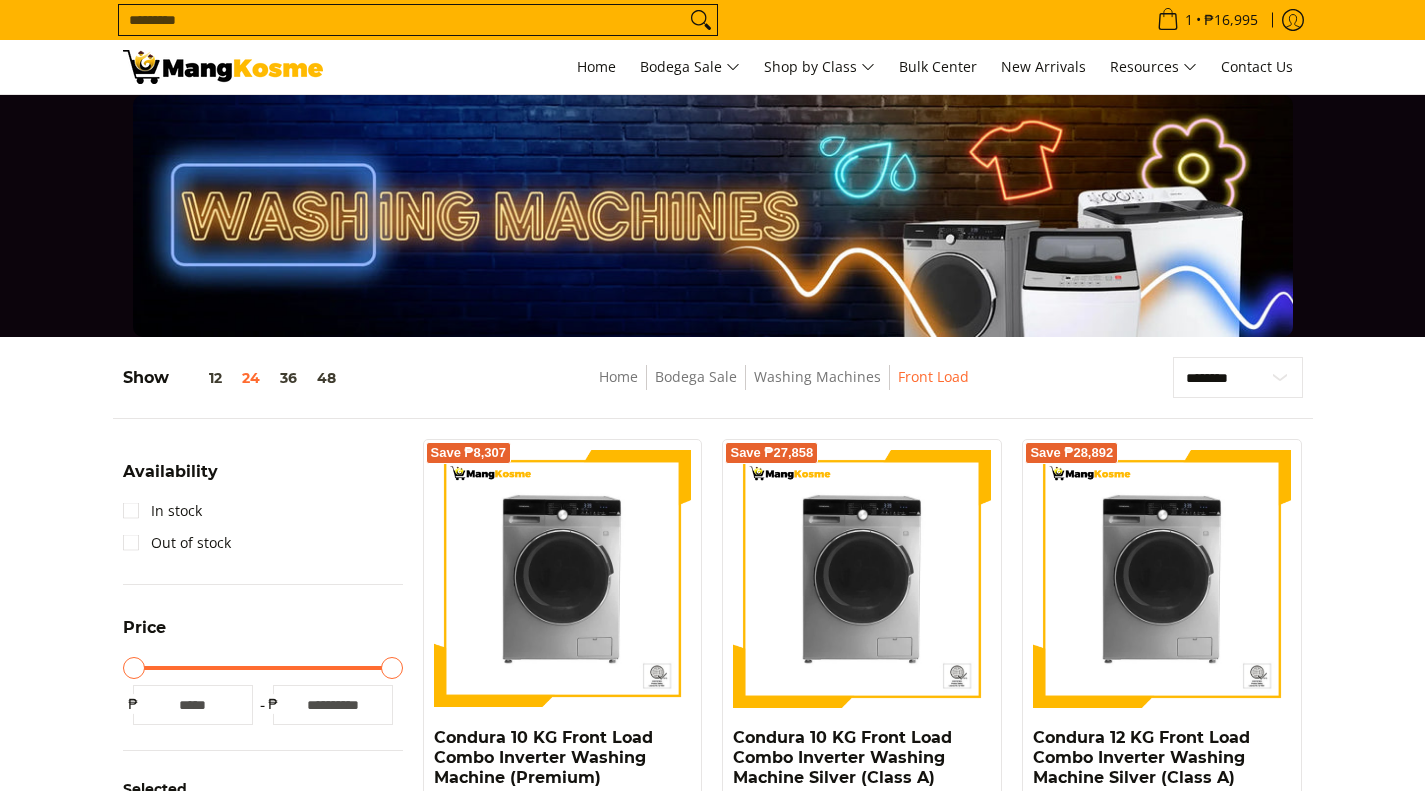 scroll, scrollTop: 0, scrollLeft: 0, axis: both 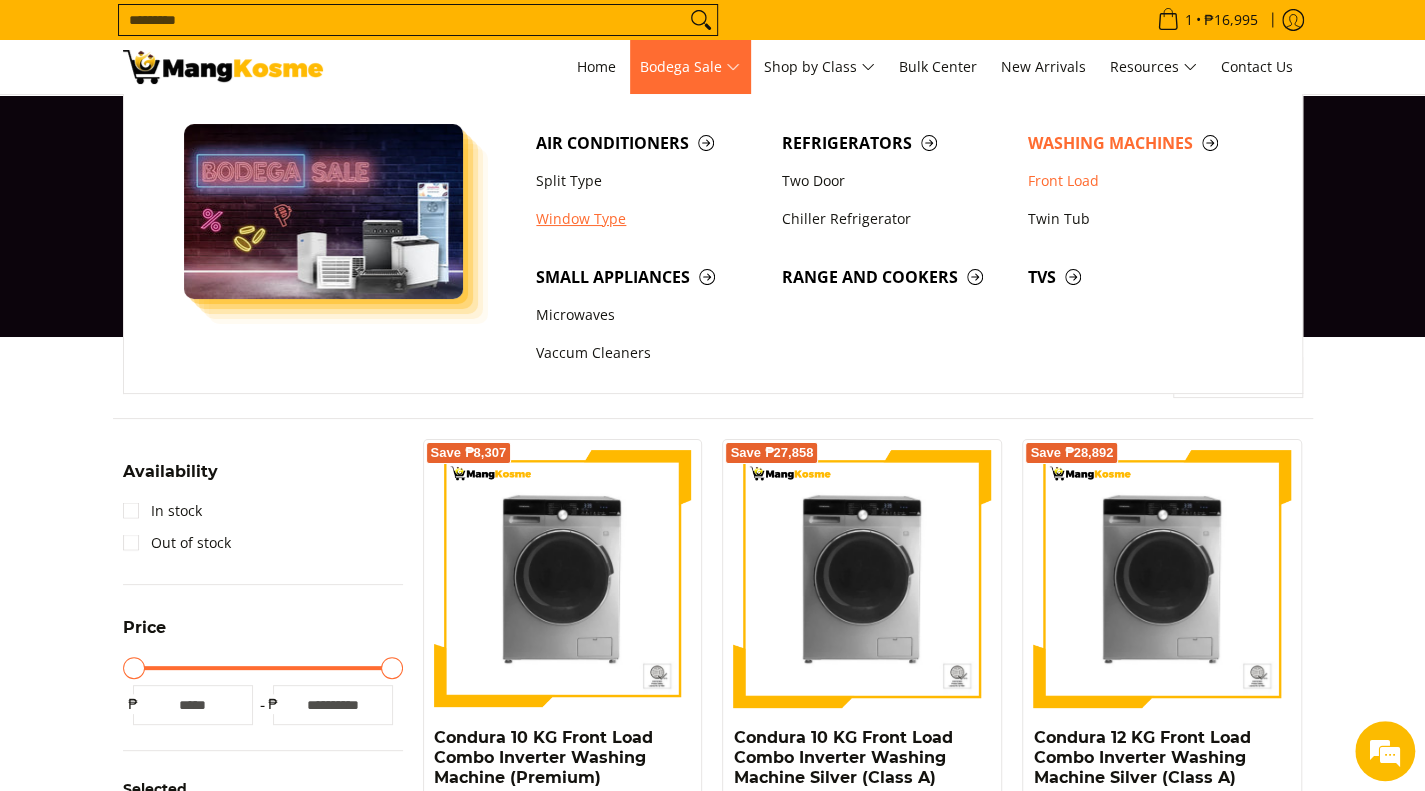 click on "Window Type" at bounding box center (649, 219) 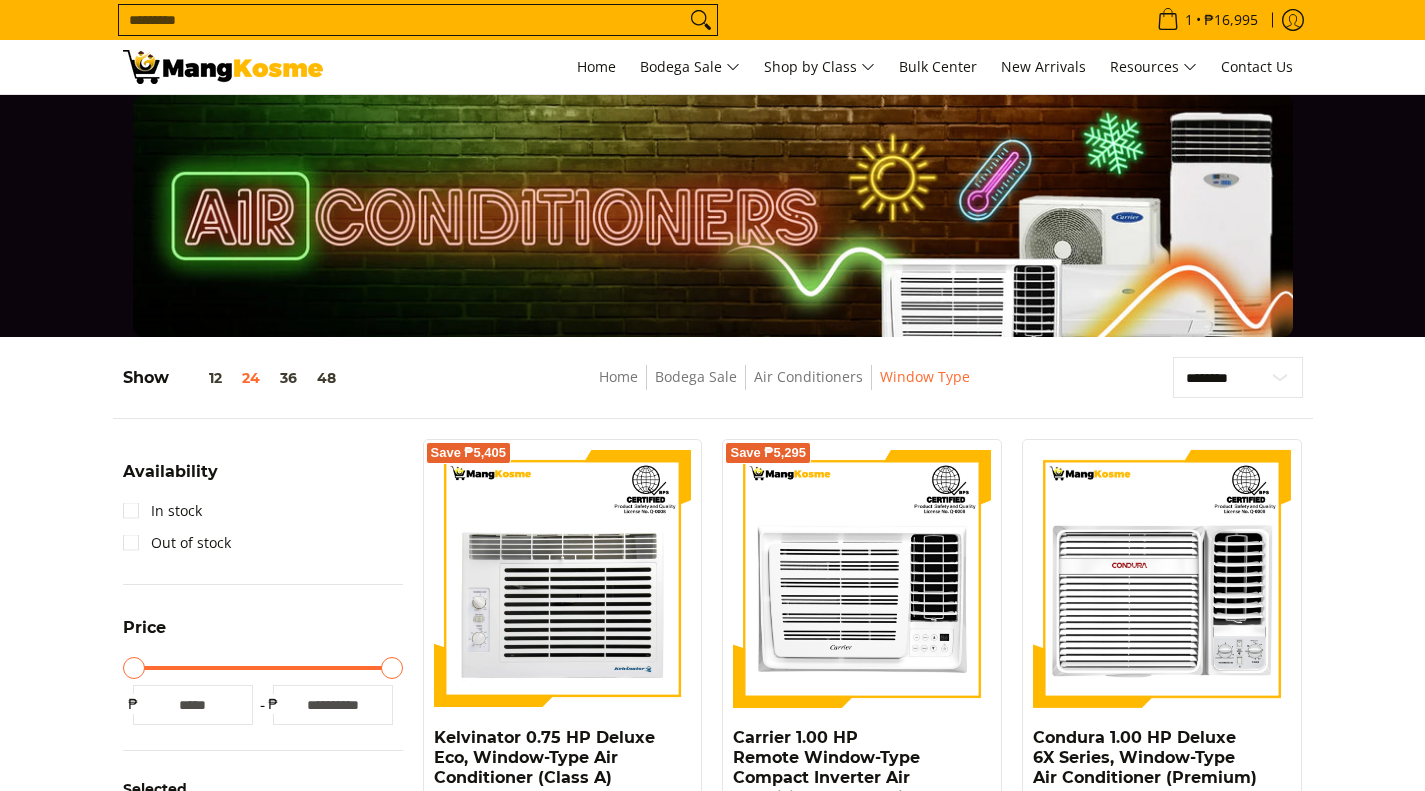 scroll, scrollTop: 0, scrollLeft: 0, axis: both 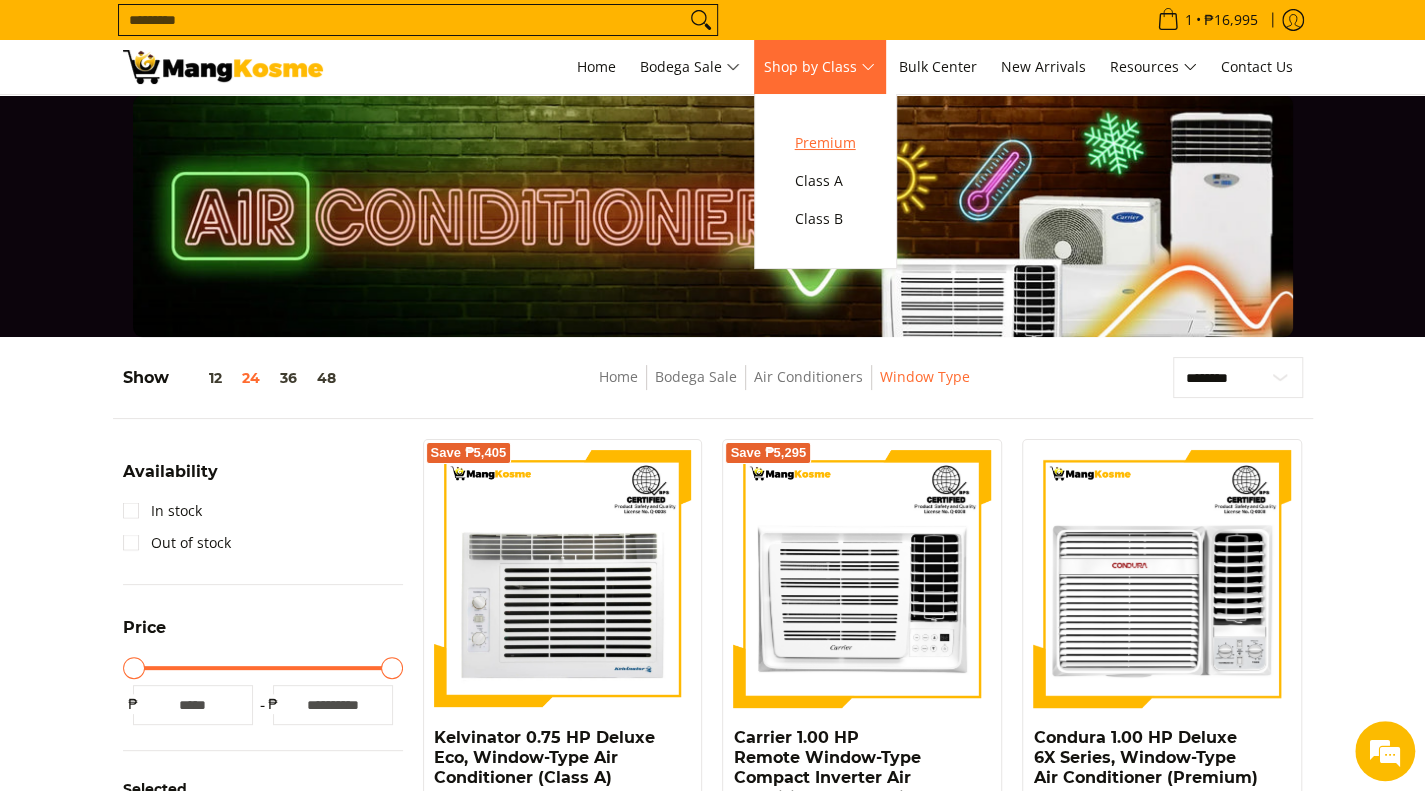 click on "Premium" at bounding box center (825, 143) 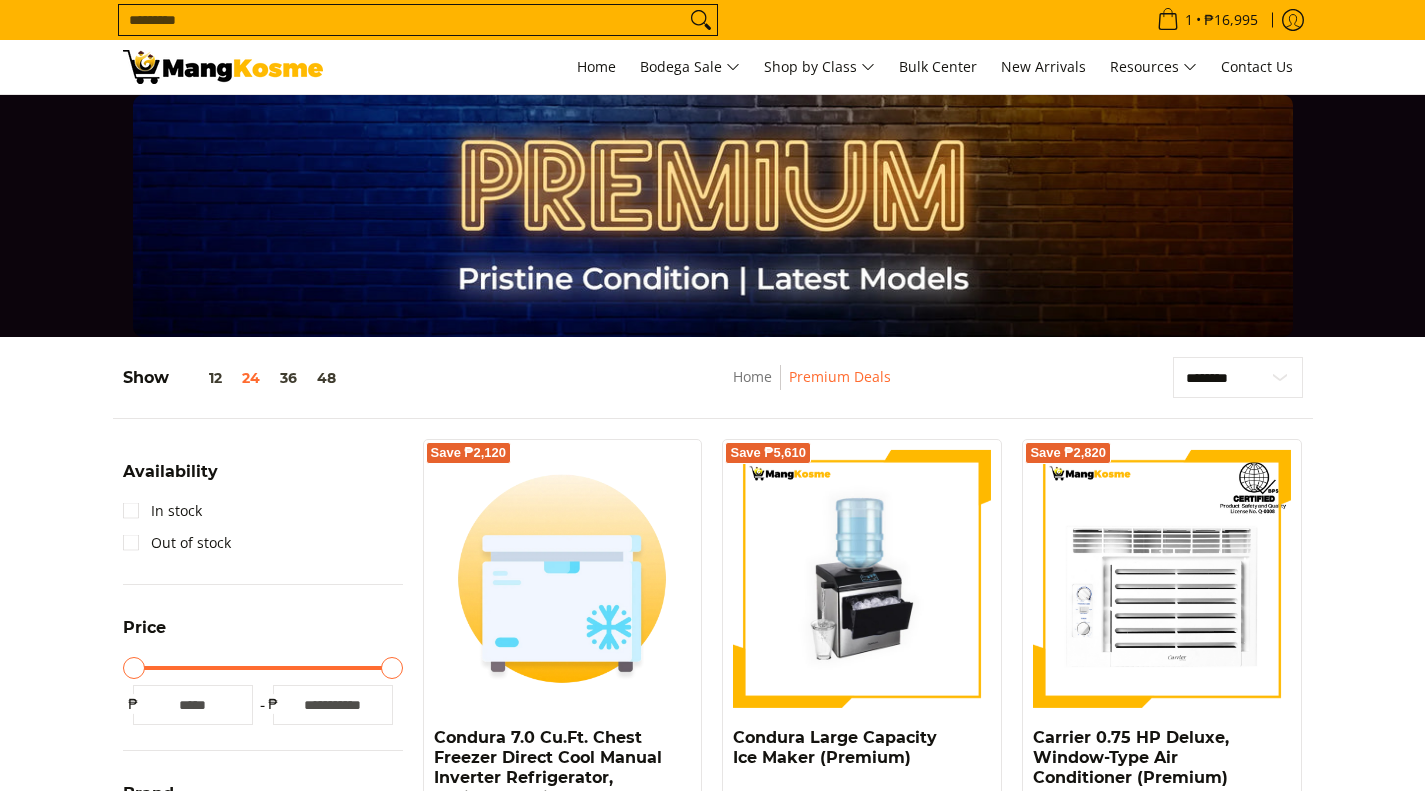 scroll, scrollTop: 197, scrollLeft: 0, axis: vertical 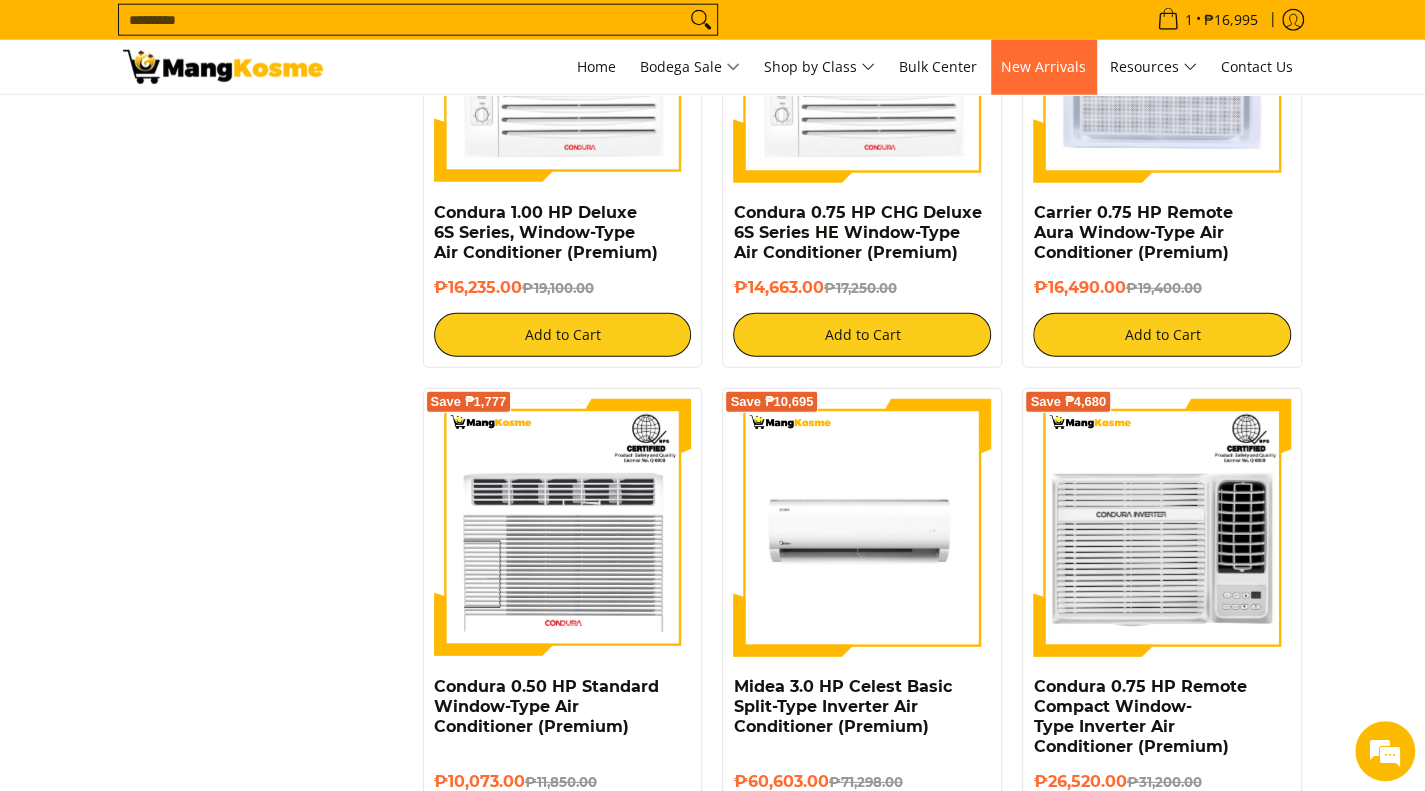 click on "New Arrivals" at bounding box center (1043, 67) 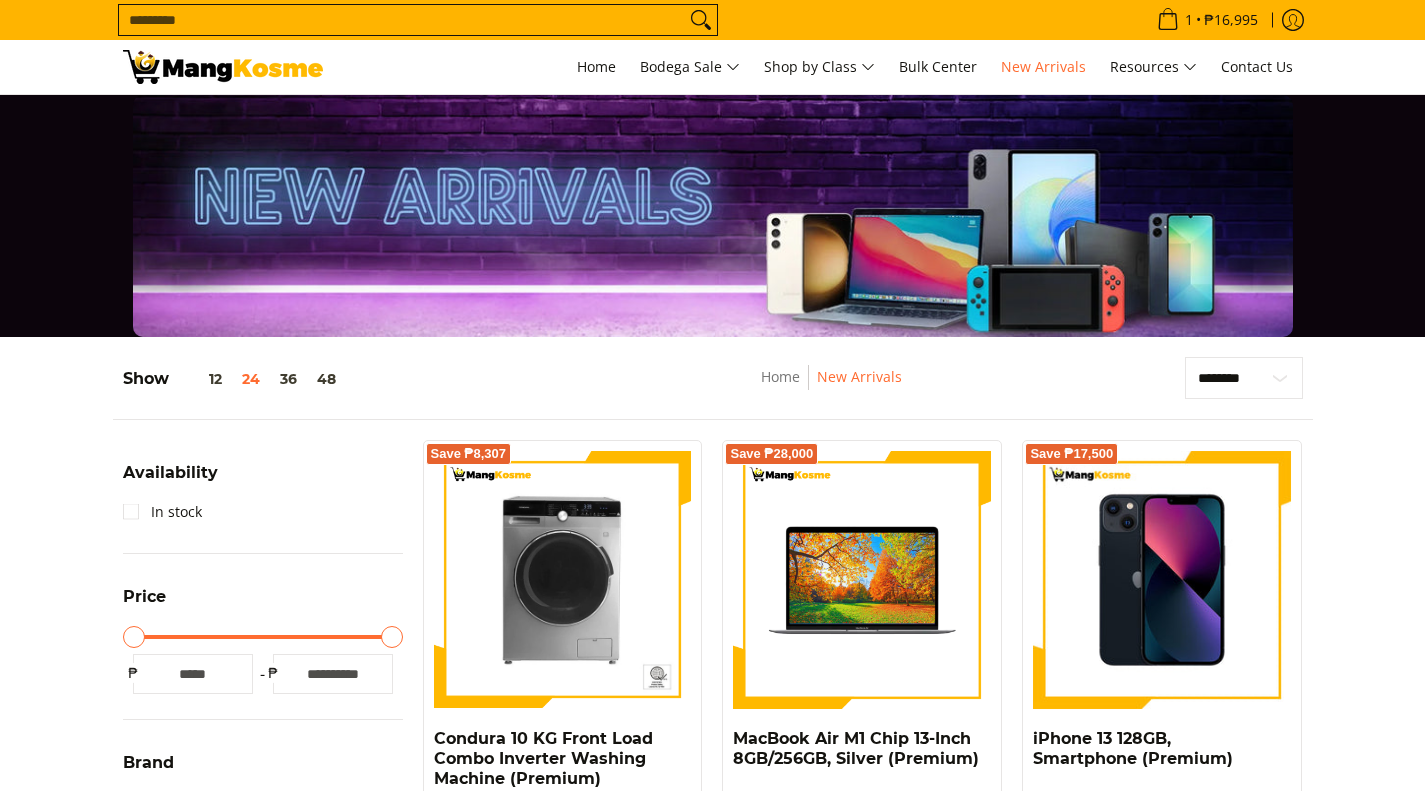 scroll, scrollTop: 0, scrollLeft: 0, axis: both 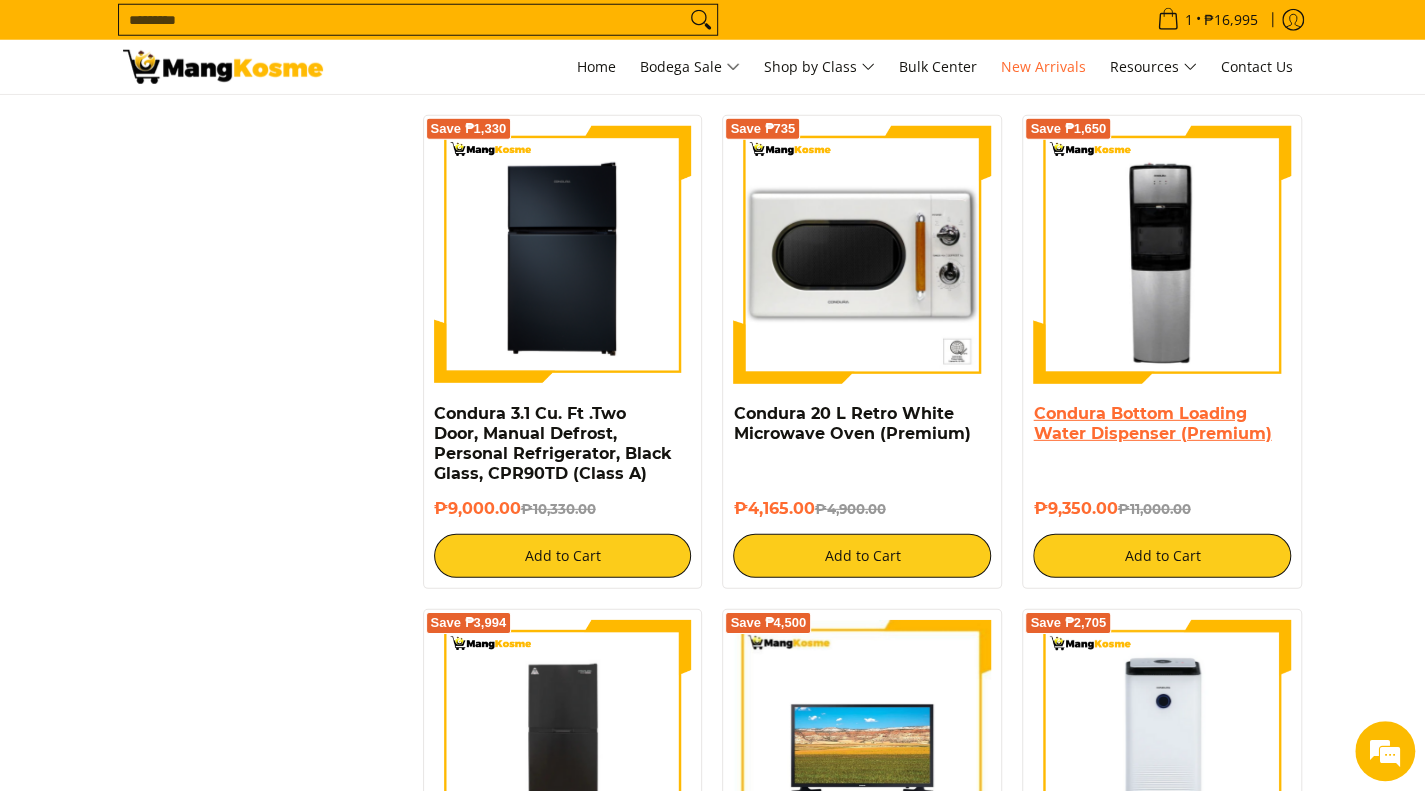 click on "Condura Bottom Loading Water Dispenser (Premium)" at bounding box center [1152, 423] 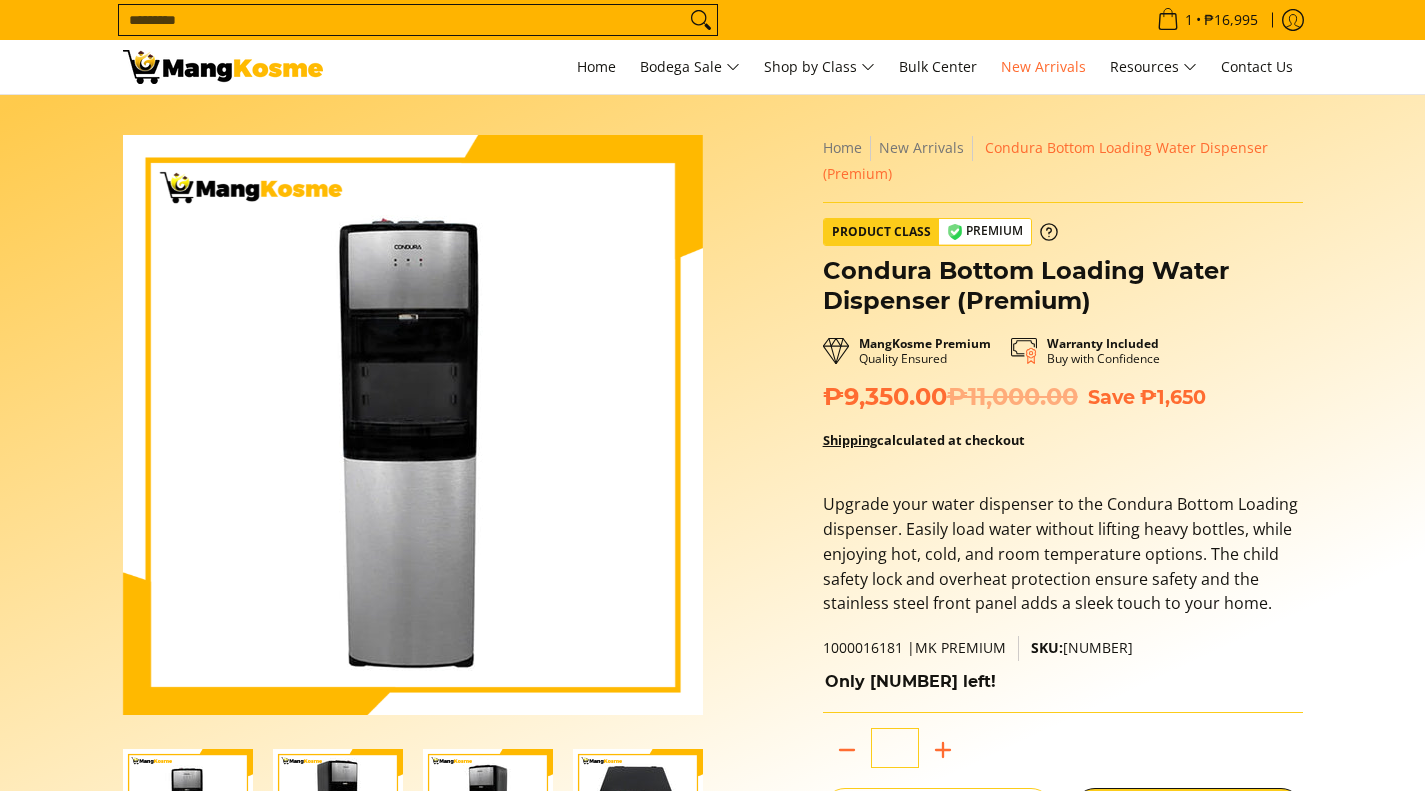 scroll, scrollTop: 0, scrollLeft: 0, axis: both 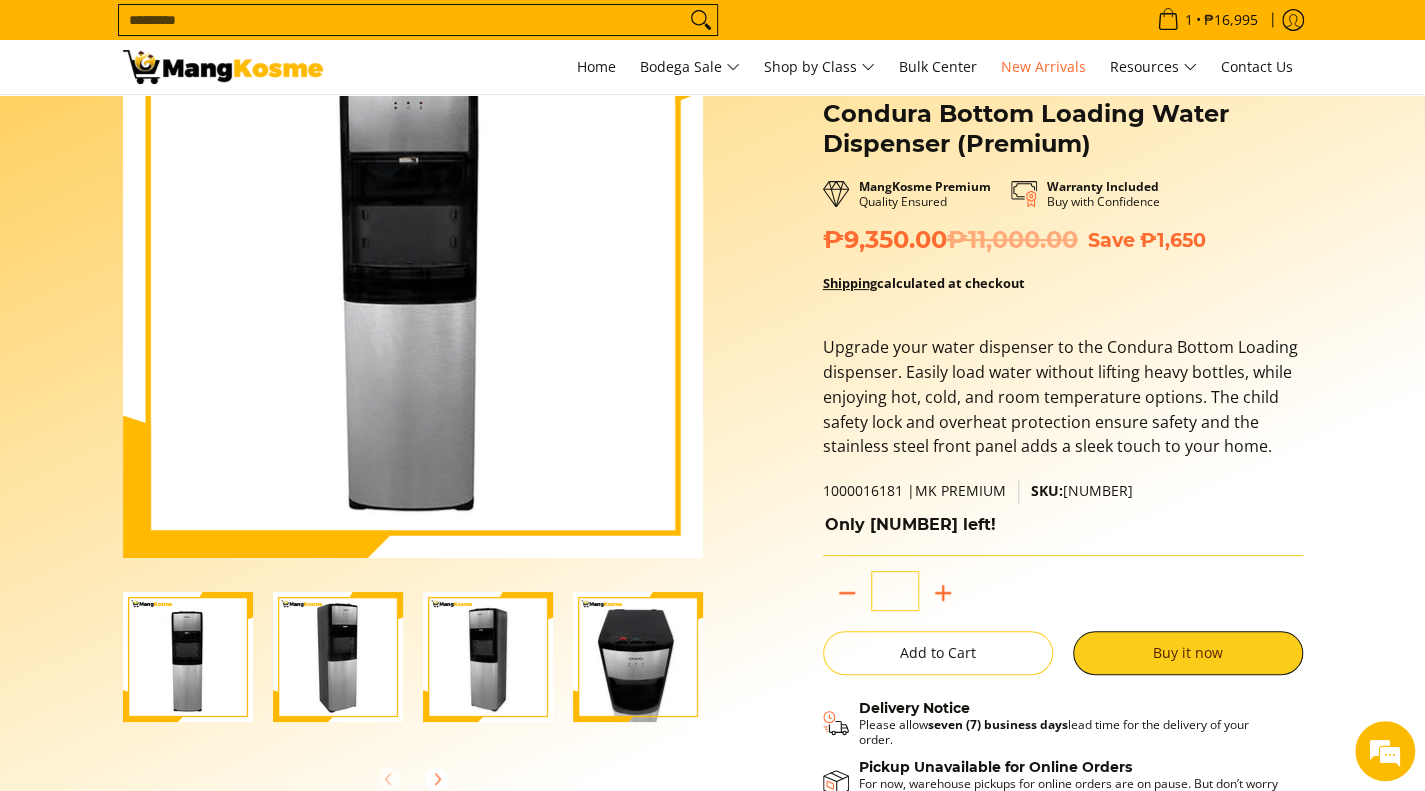 click at bounding box center (338, 657) 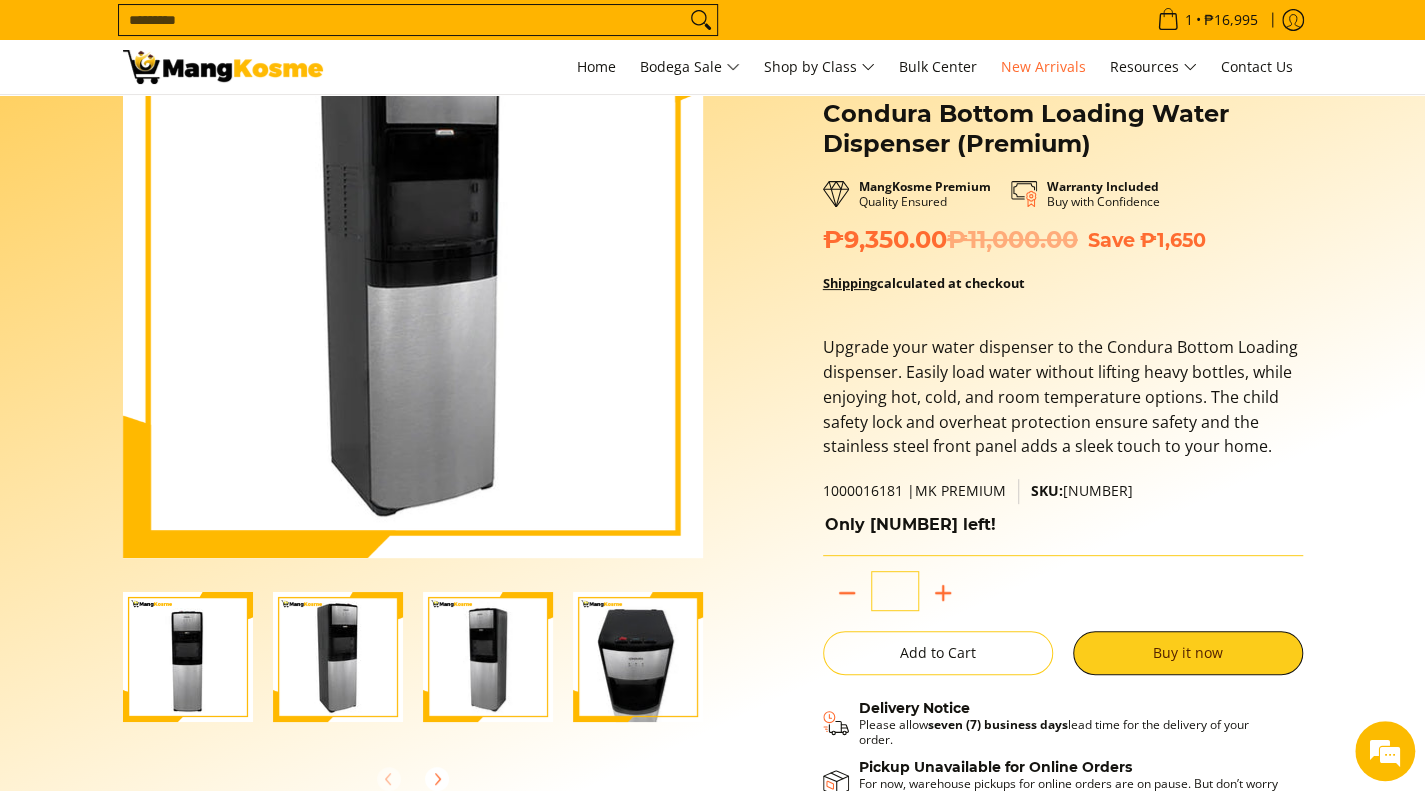 click at bounding box center (488, 657) 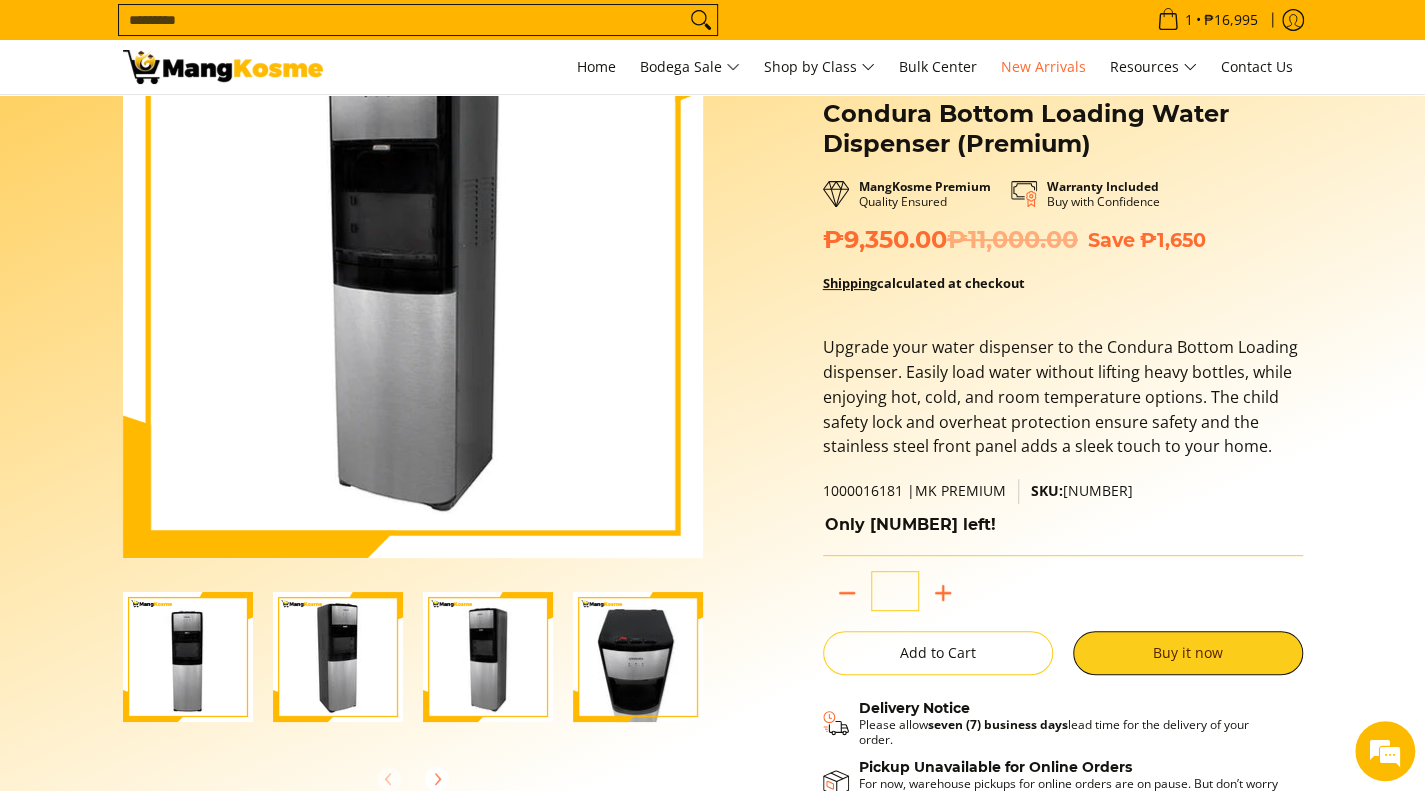 click at bounding box center [638, 657] 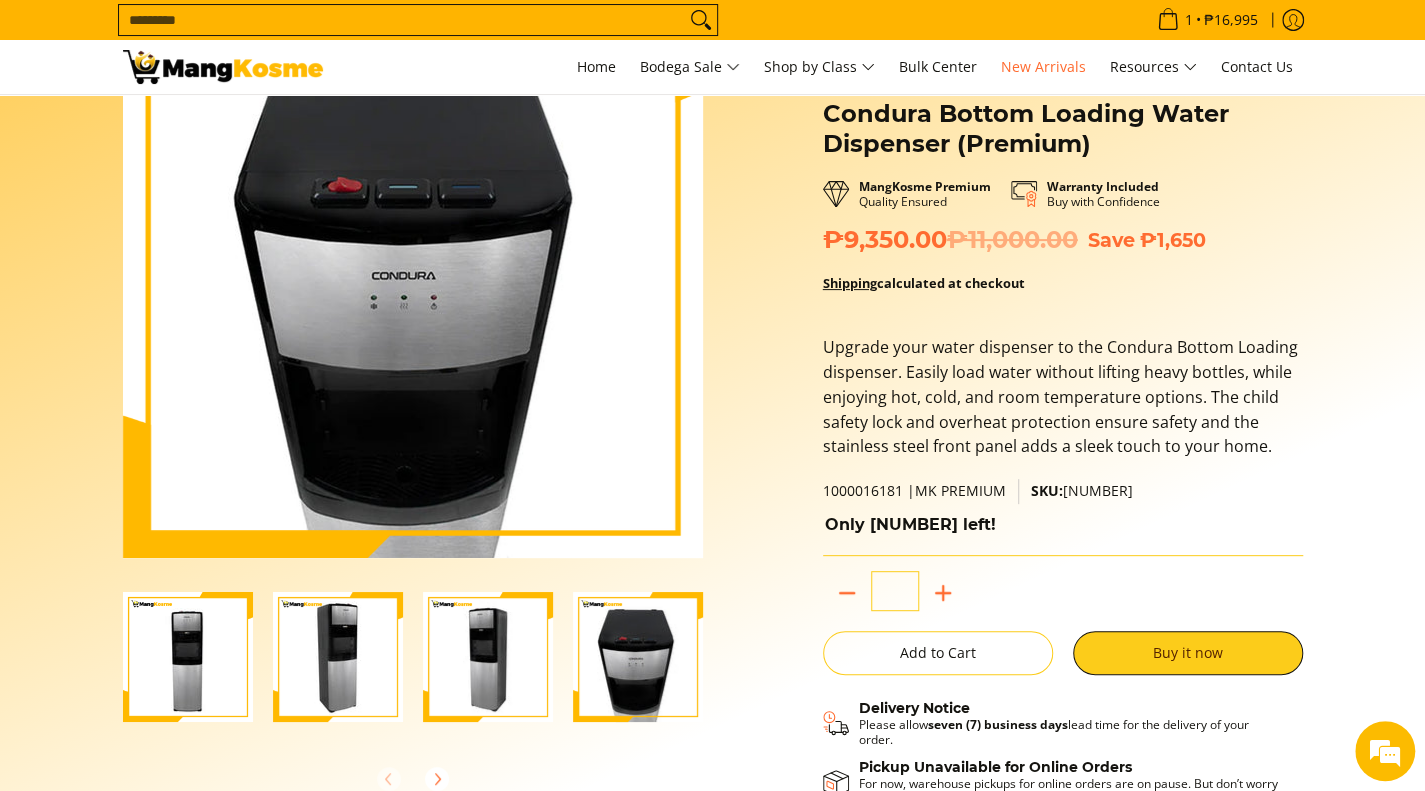 scroll, scrollTop: 0, scrollLeft: 0, axis: both 